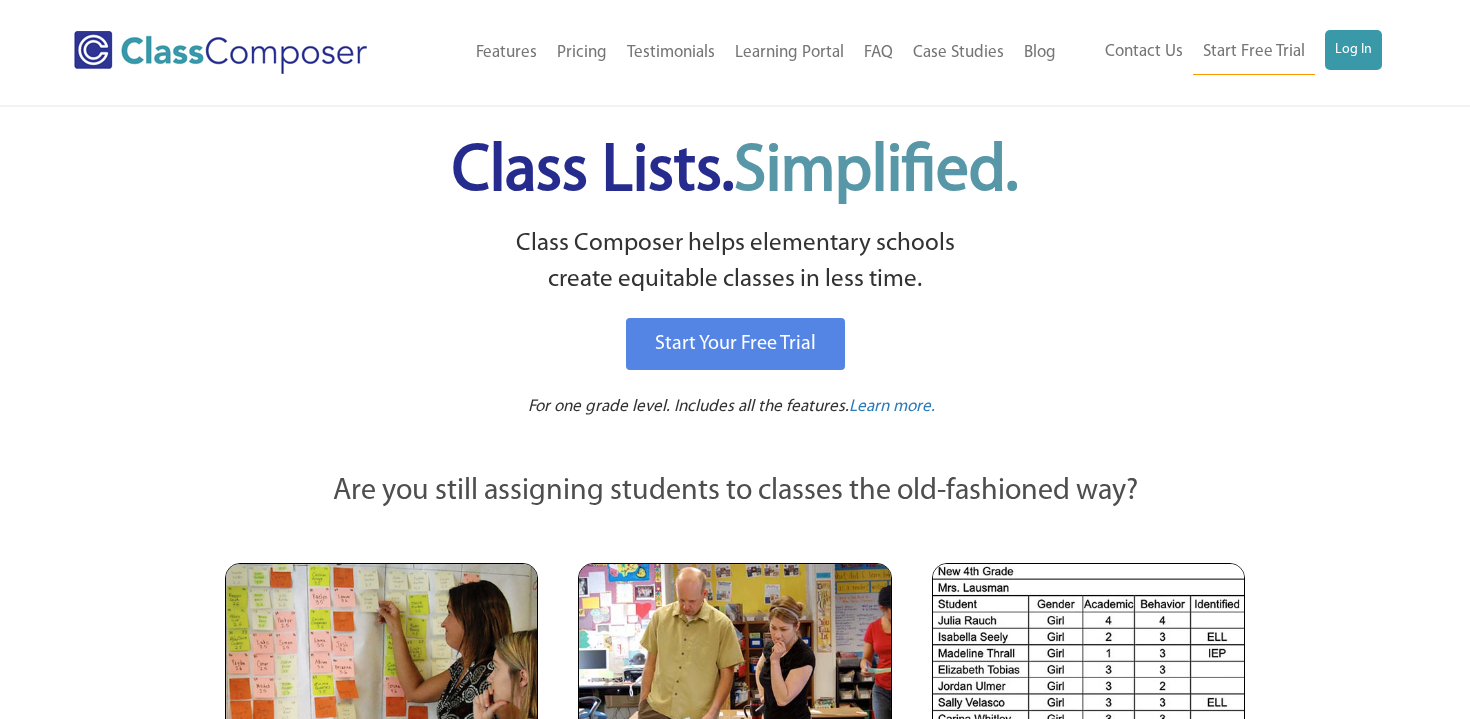 scroll, scrollTop: 0, scrollLeft: 0, axis: both 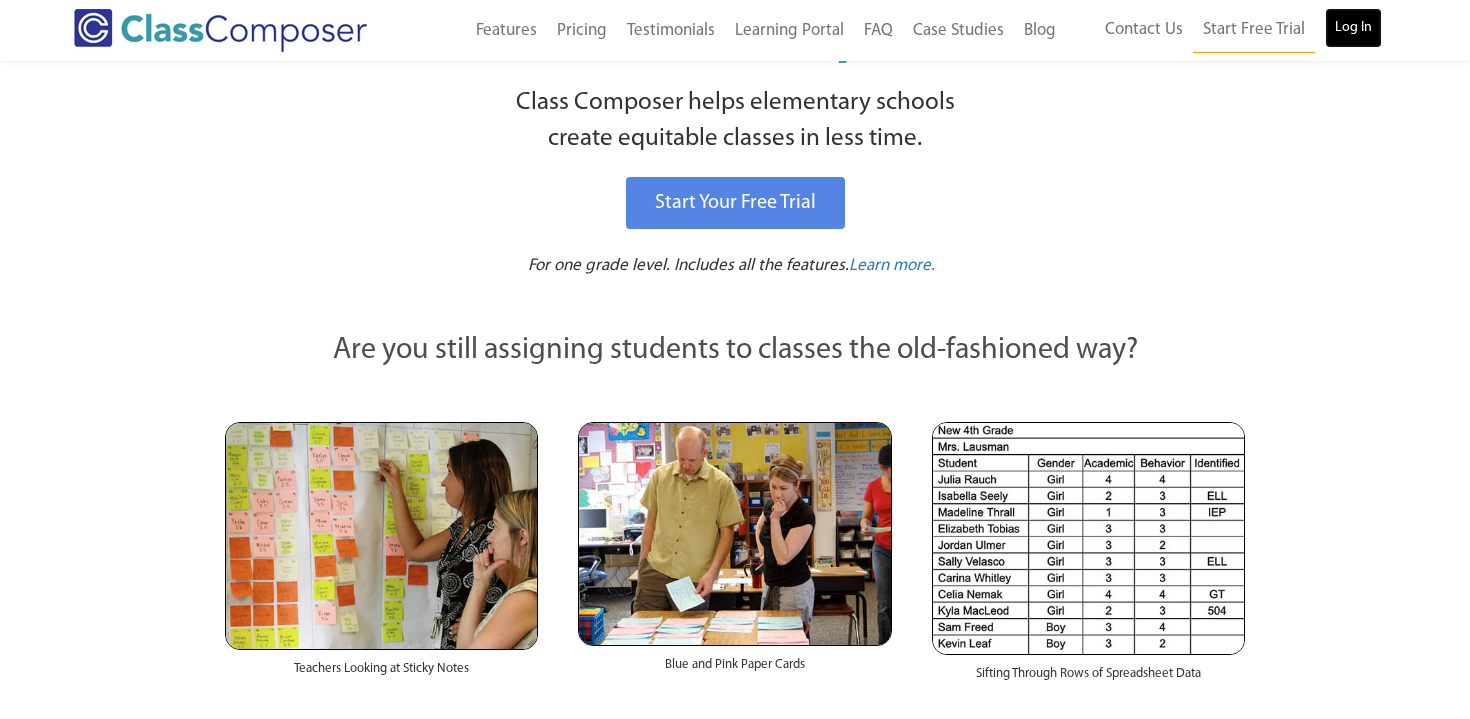 click on "Log In" at bounding box center [1353, 28] 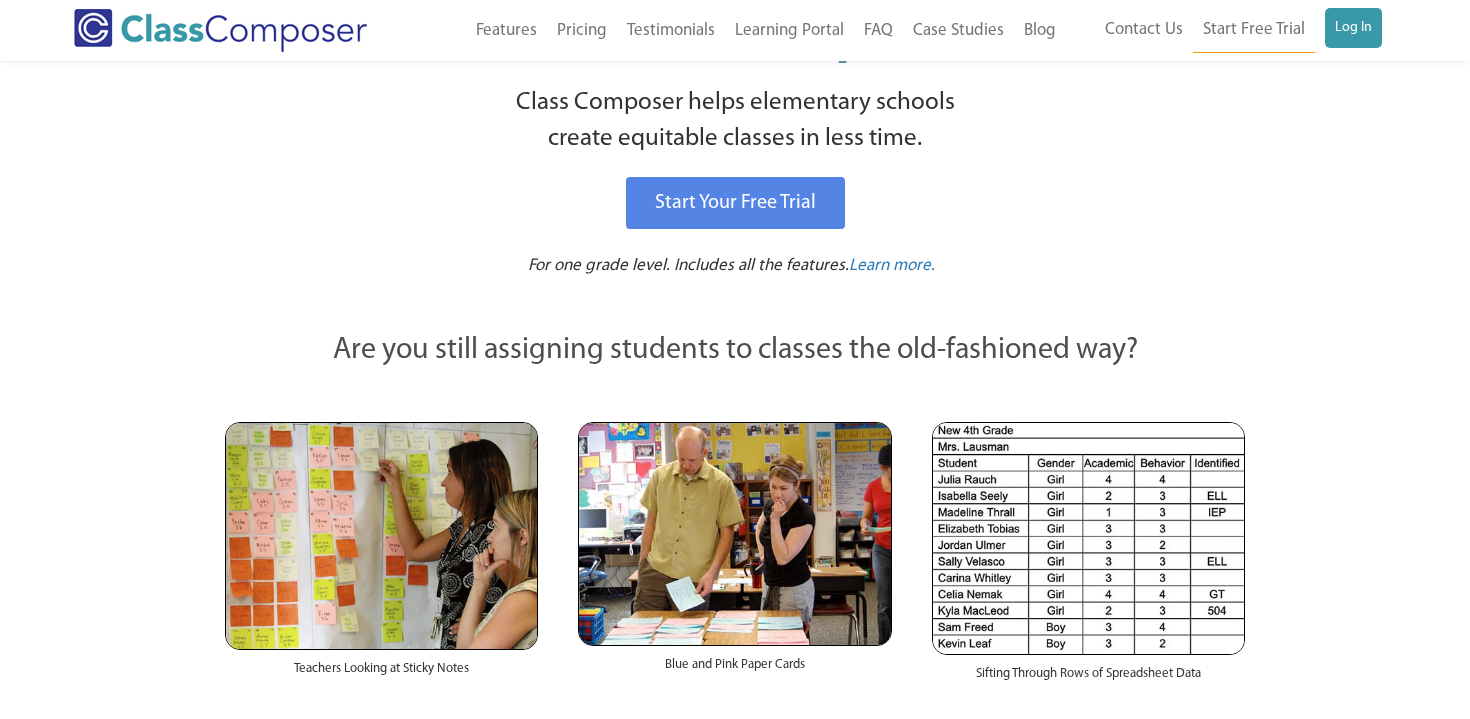 click on "Class Composer helps elementary schools
create equitable classes in less time." at bounding box center [735, 121] 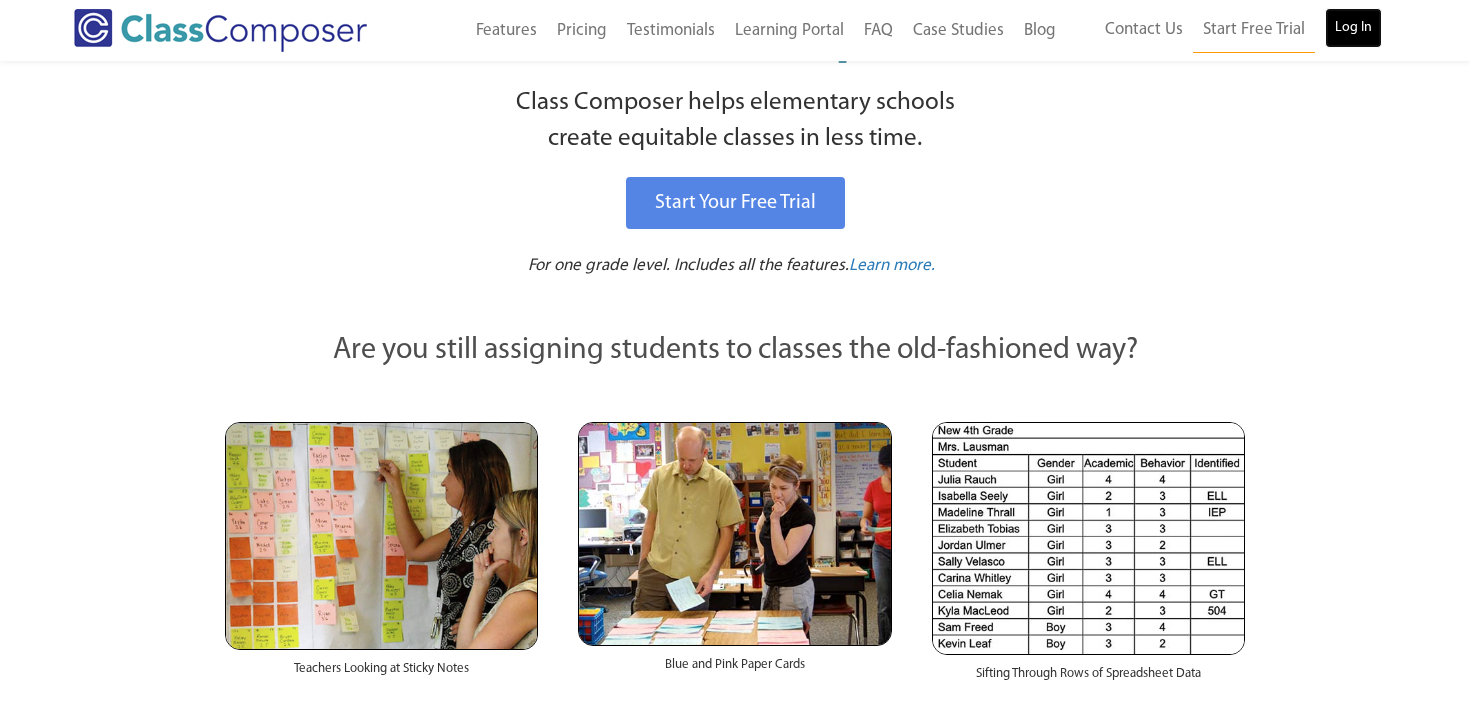 click on "Log In" at bounding box center (1353, 28) 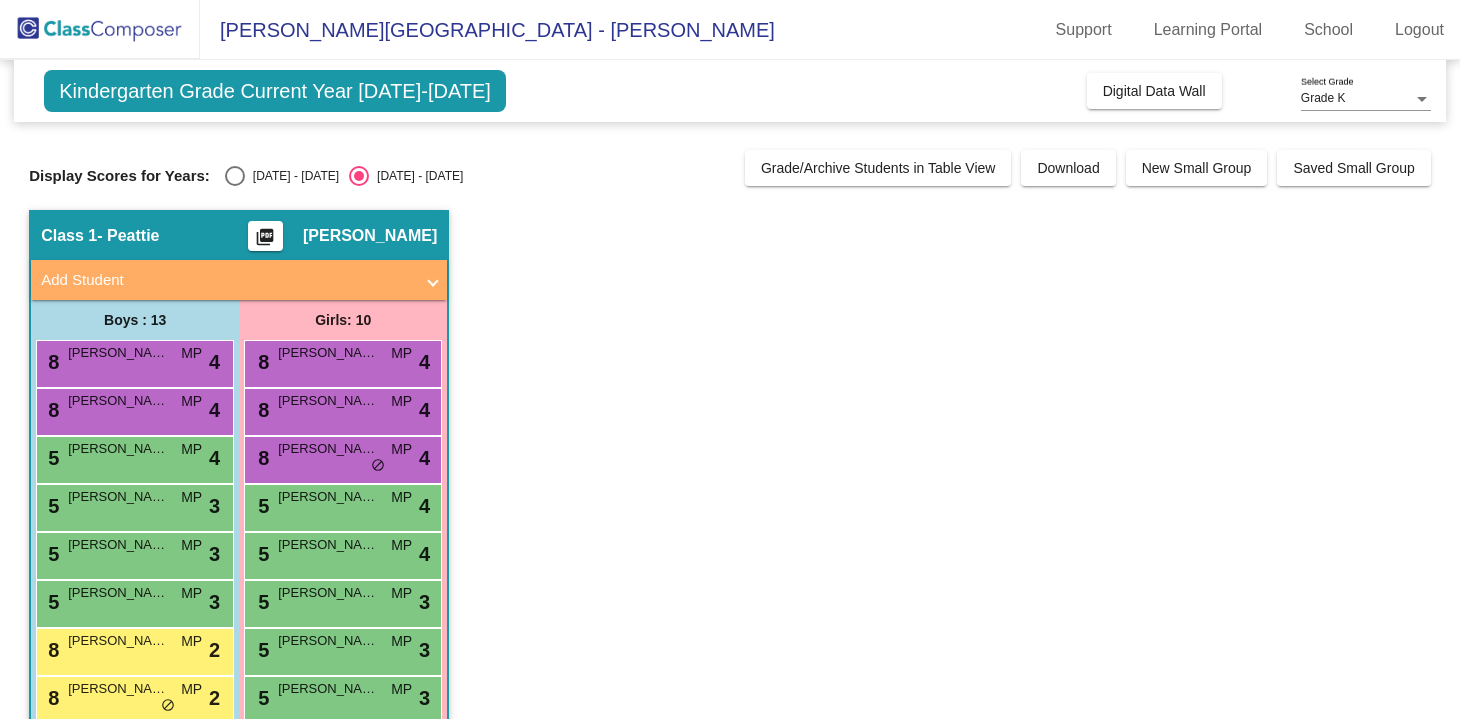 scroll, scrollTop: 0, scrollLeft: 0, axis: both 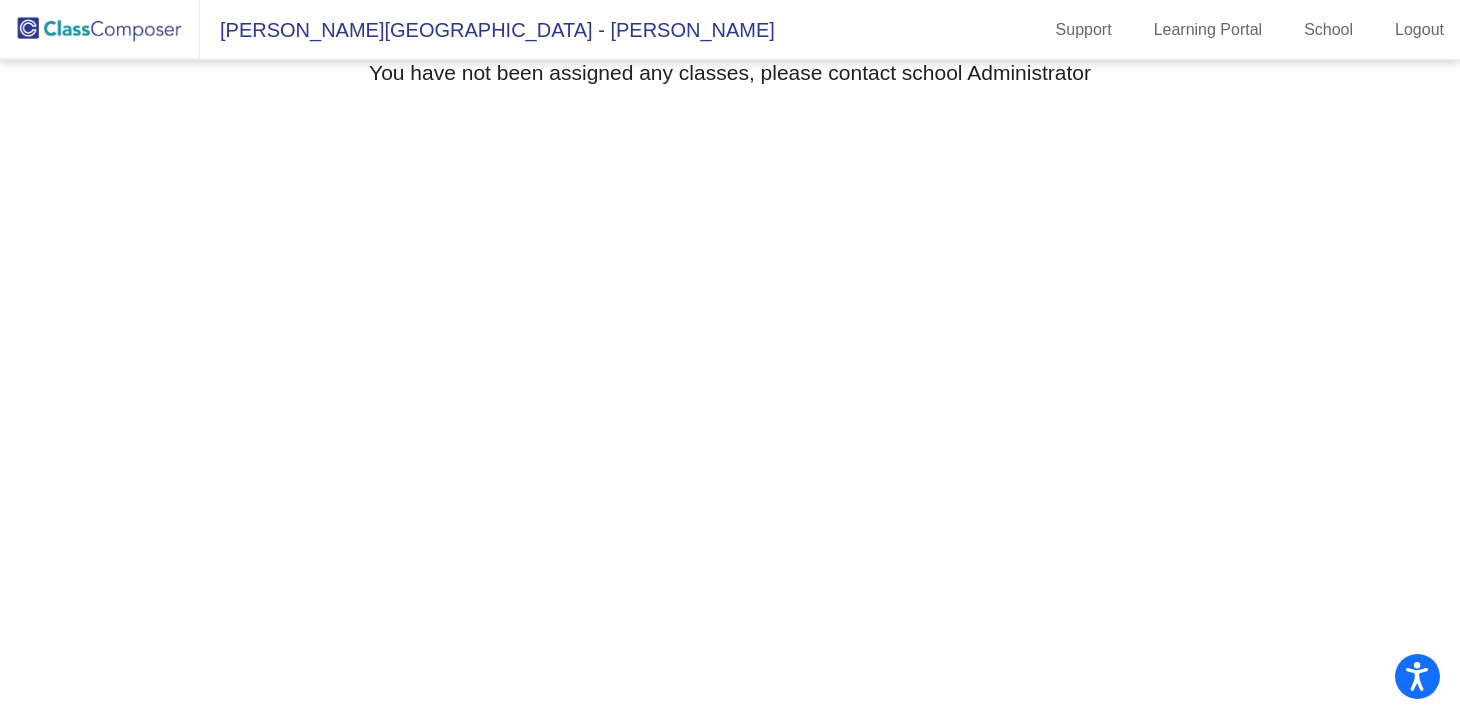 click 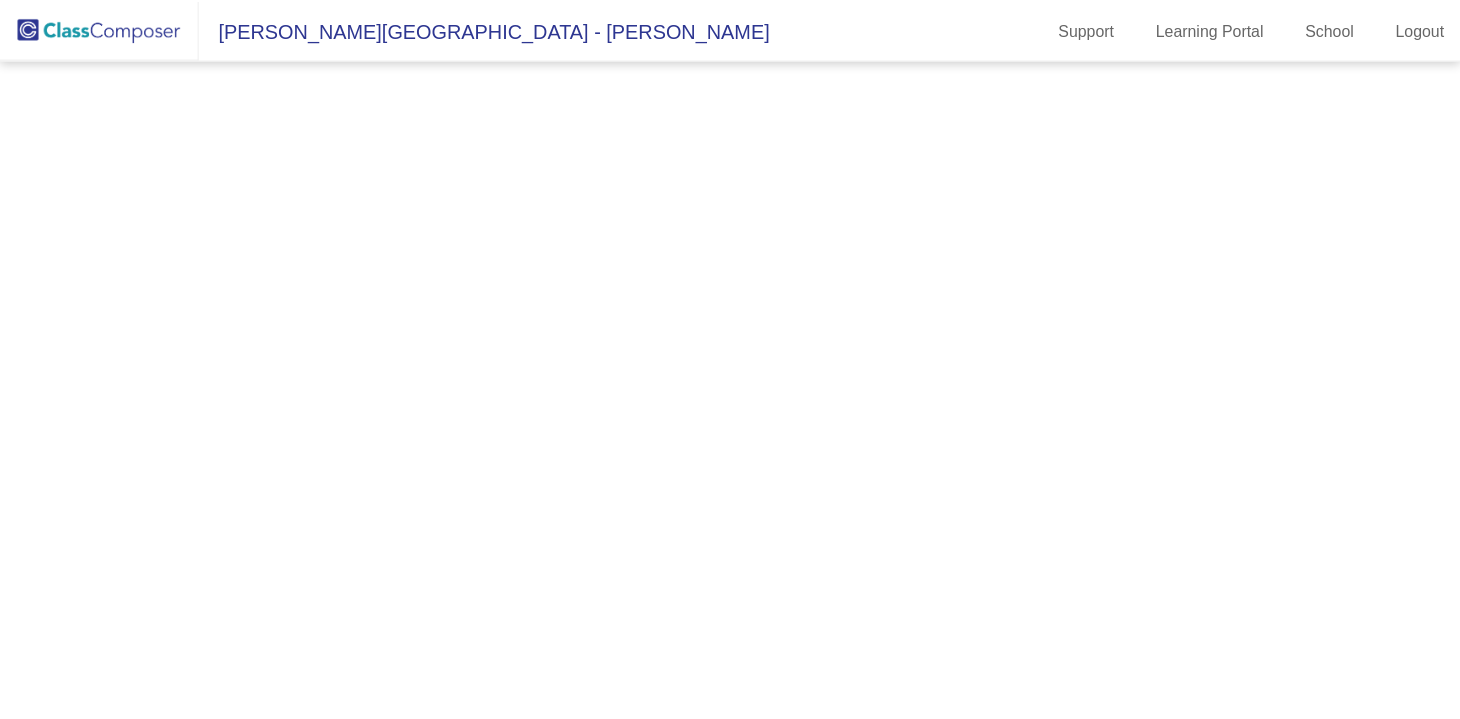 scroll, scrollTop: 0, scrollLeft: 0, axis: both 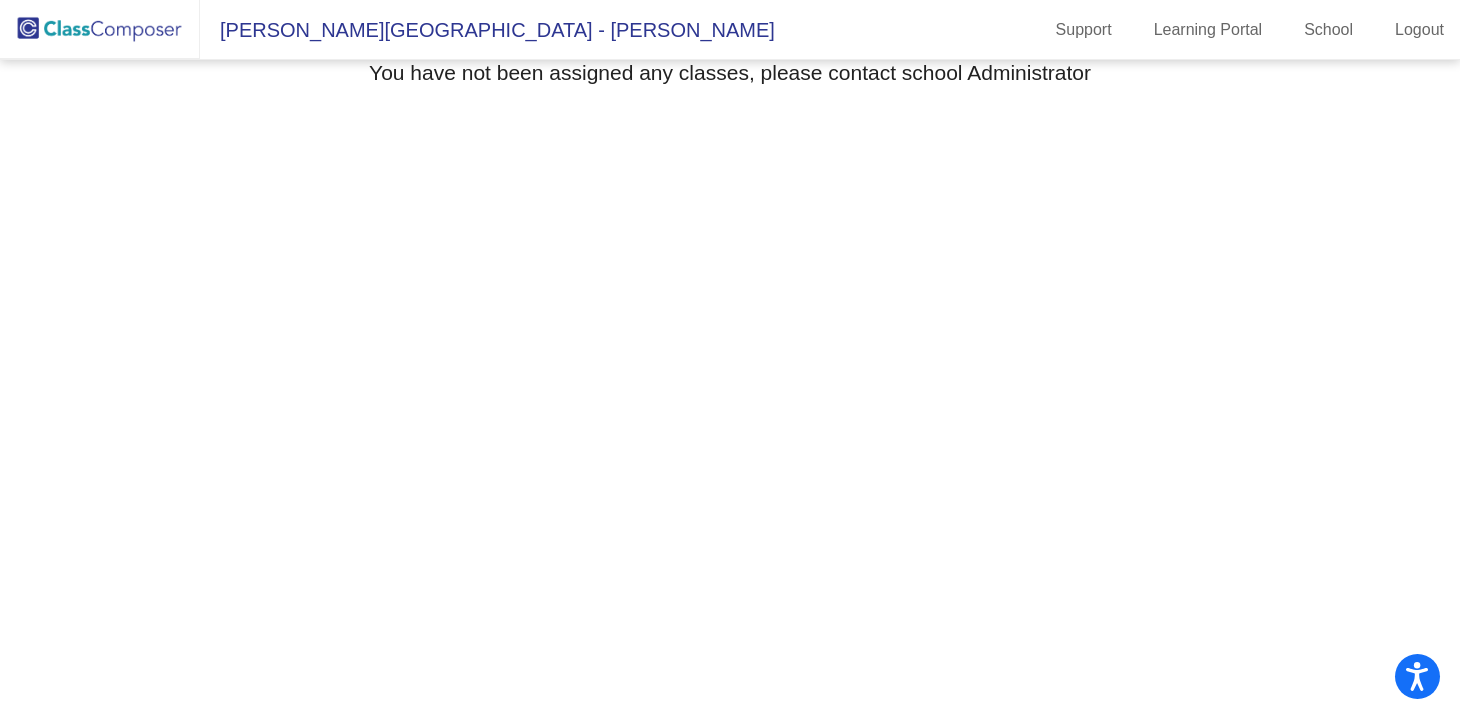 click 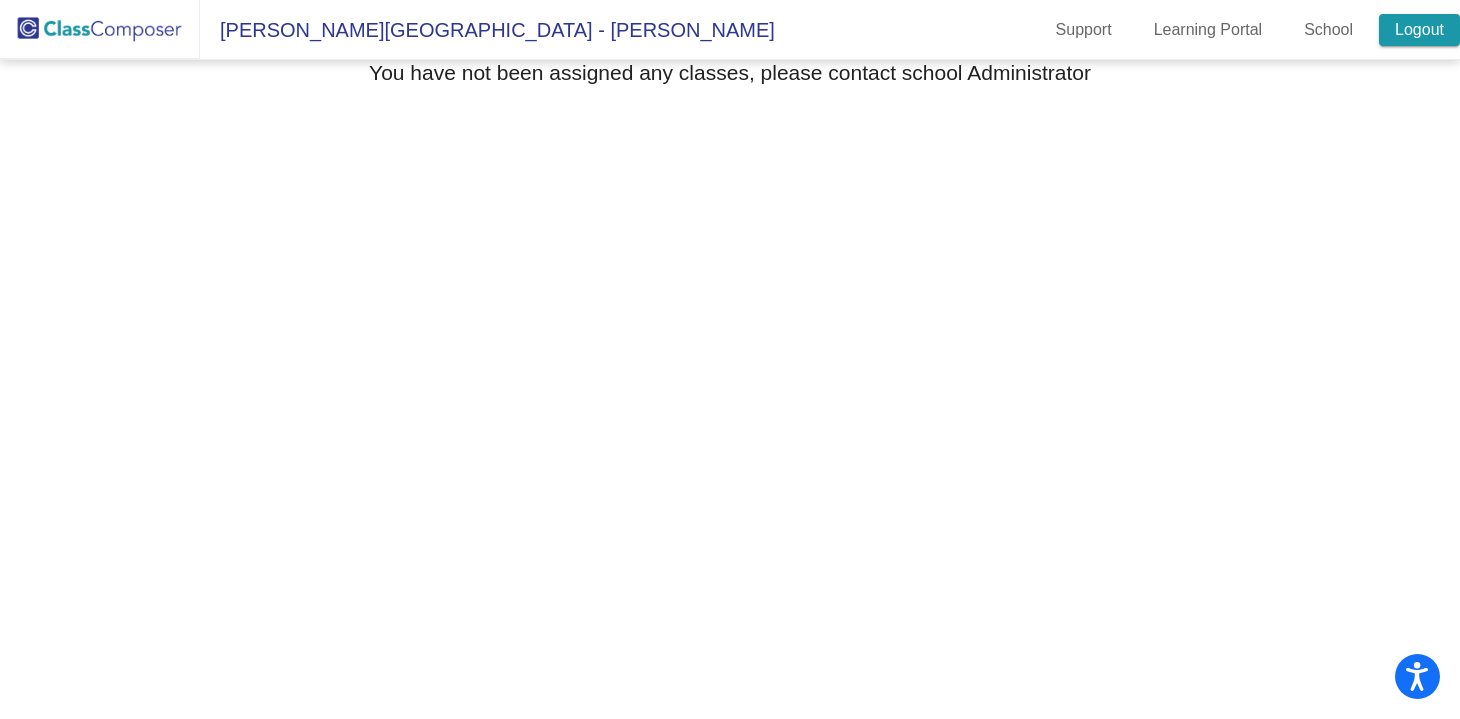 click on "Logout" 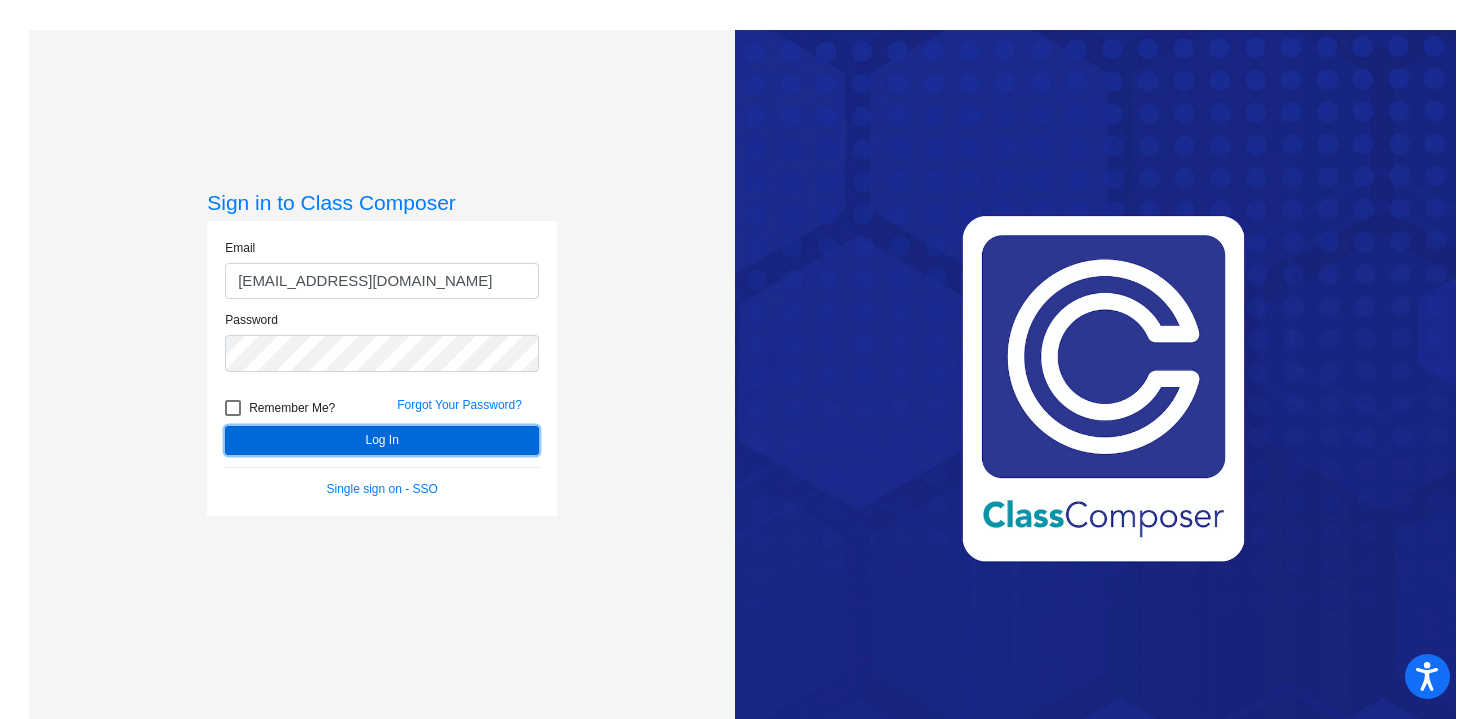 click on "Log In" 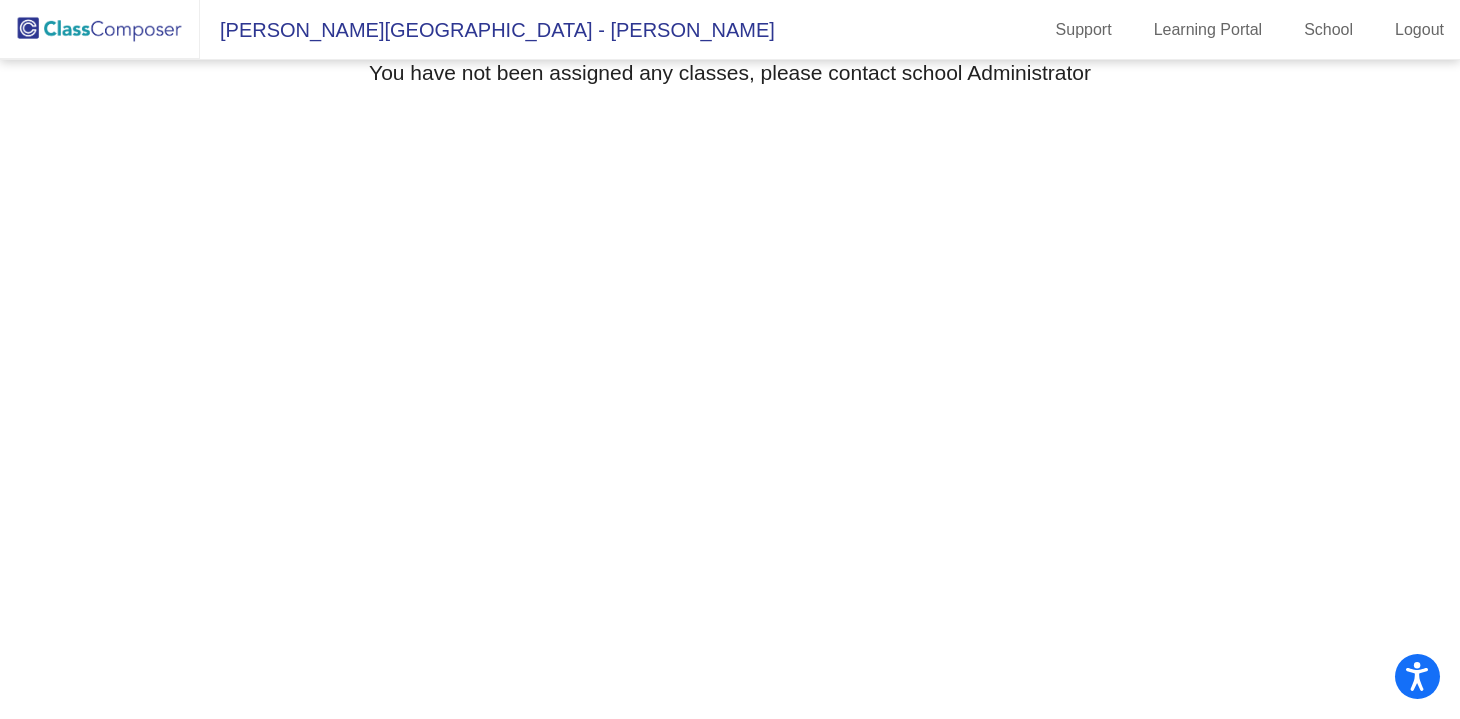 click 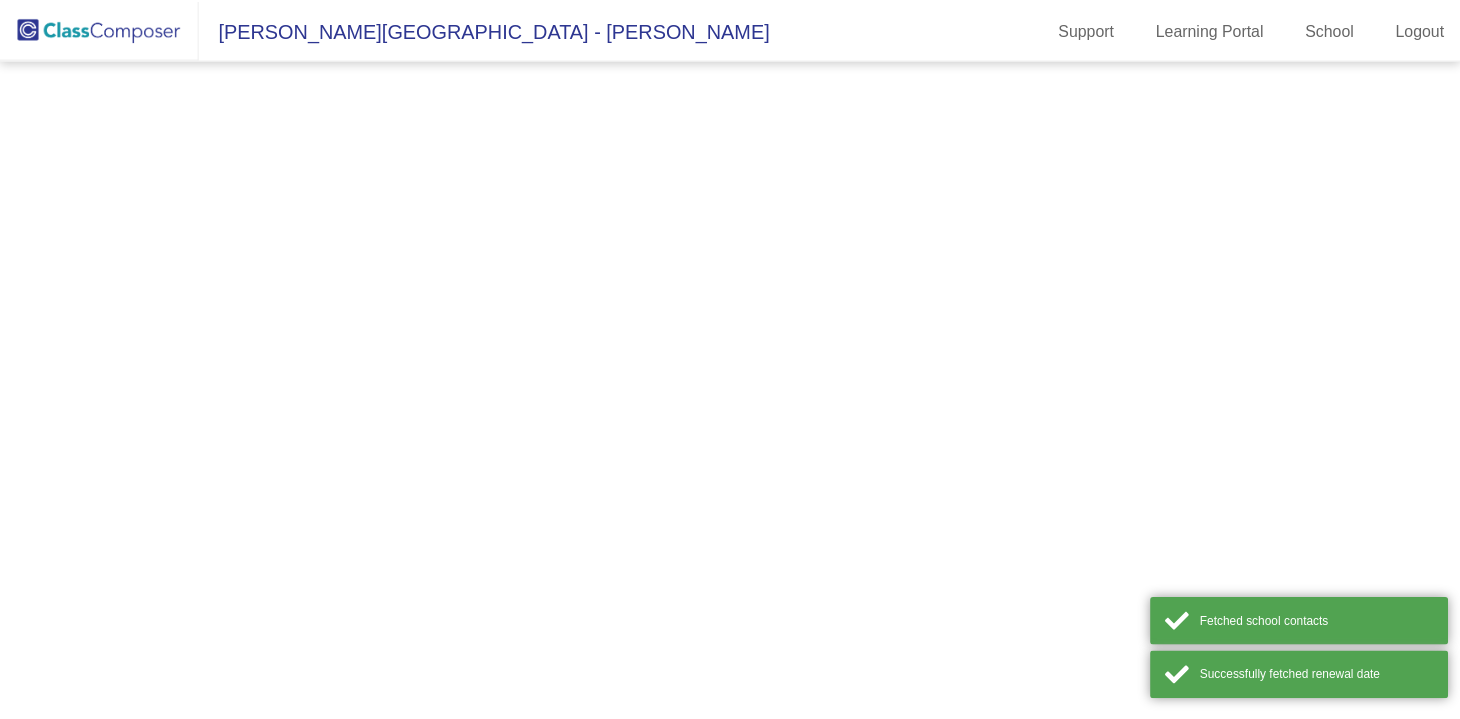 scroll, scrollTop: 0, scrollLeft: 0, axis: both 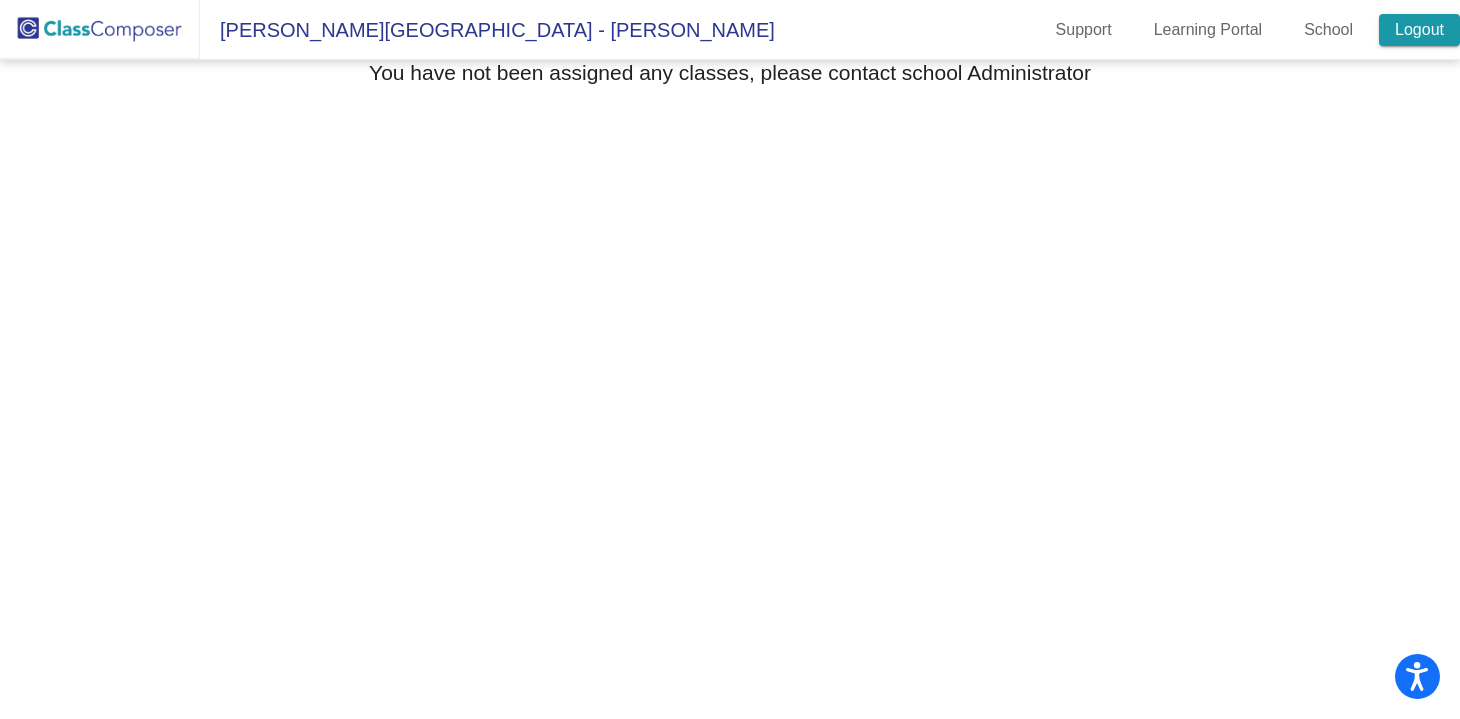 click on "Logout" 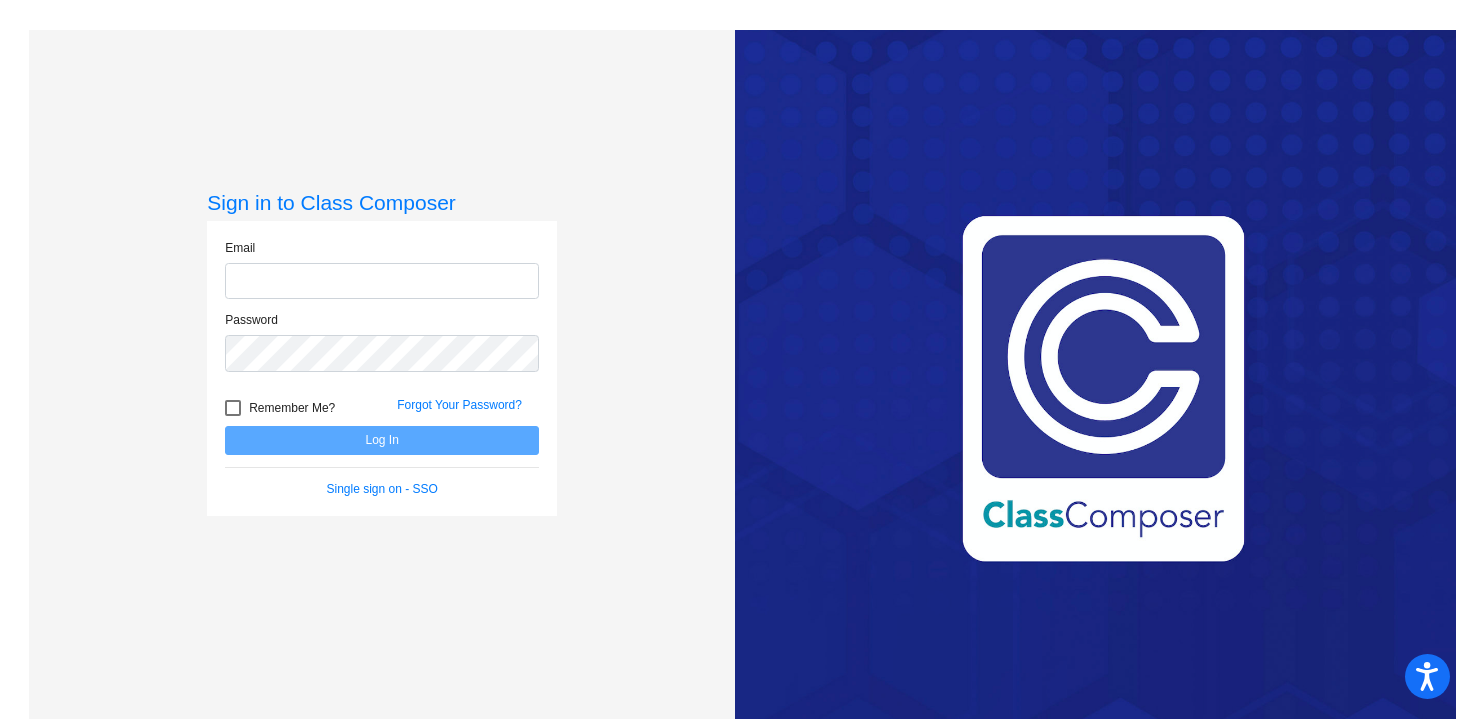 type on "[EMAIL_ADDRESS][DOMAIN_NAME]" 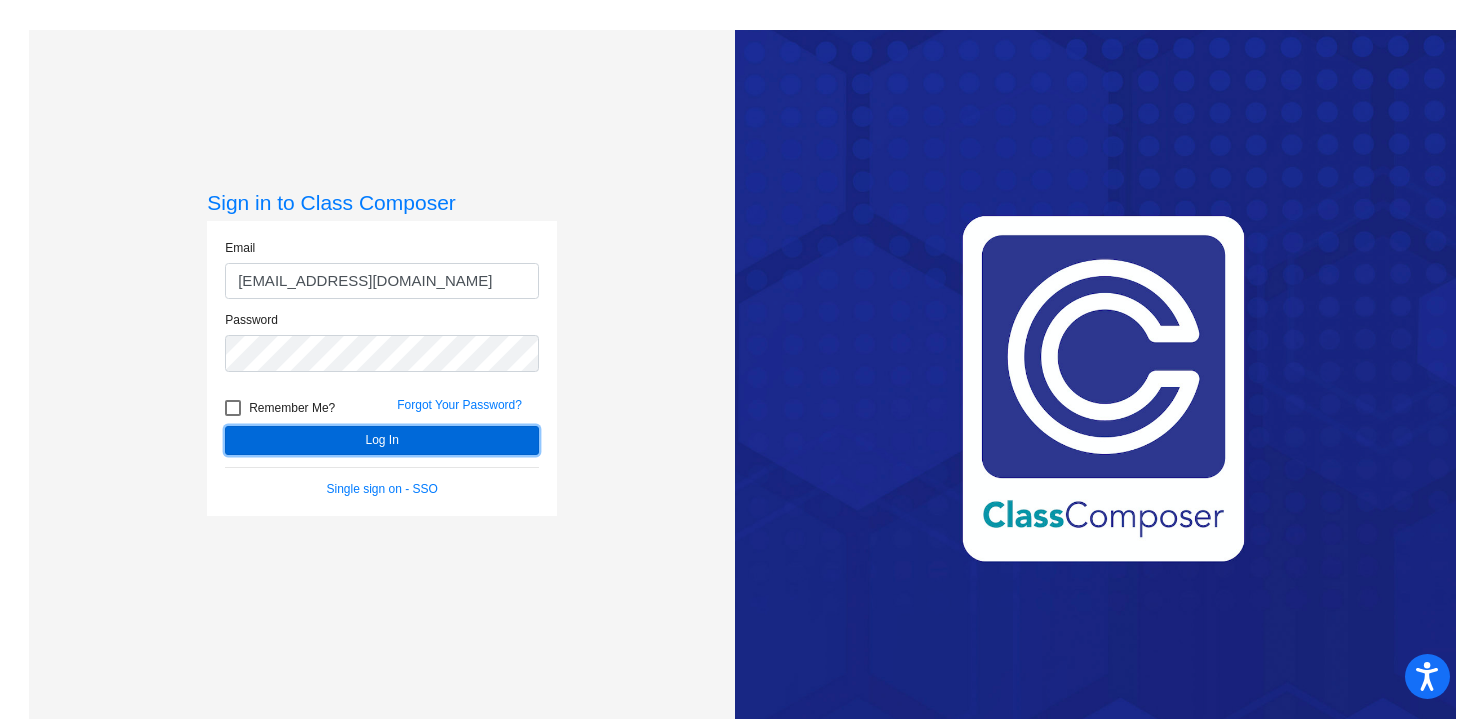 click on "Log In" 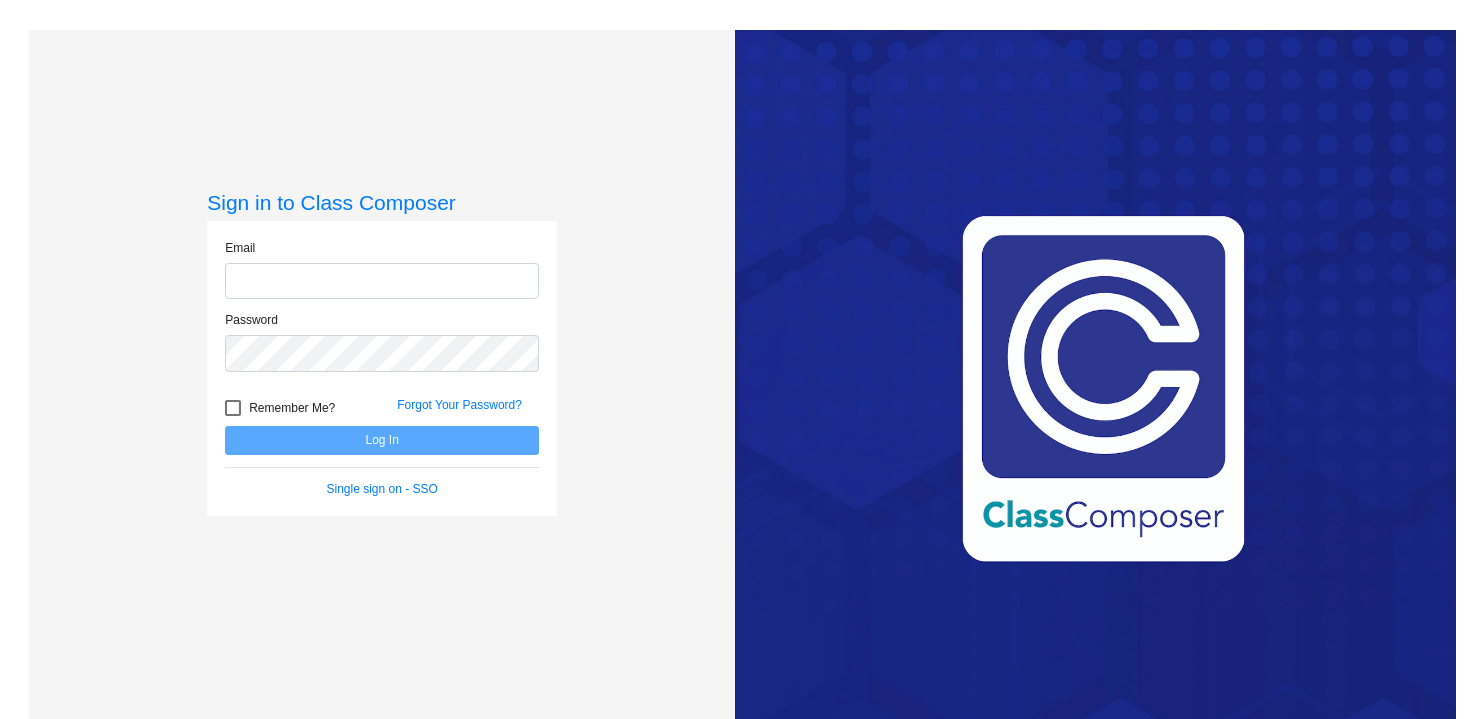 scroll, scrollTop: 0, scrollLeft: 0, axis: both 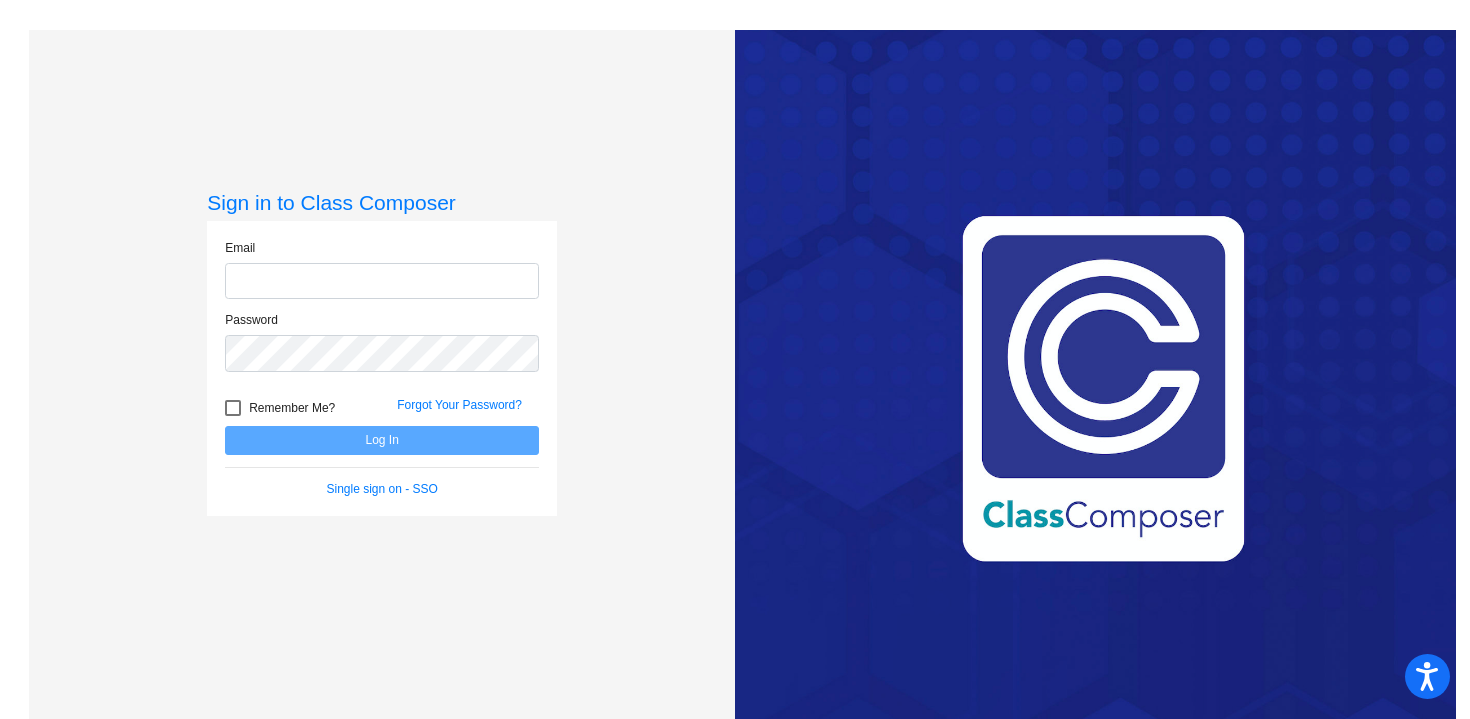 type on "mpeattie@lgusd.org" 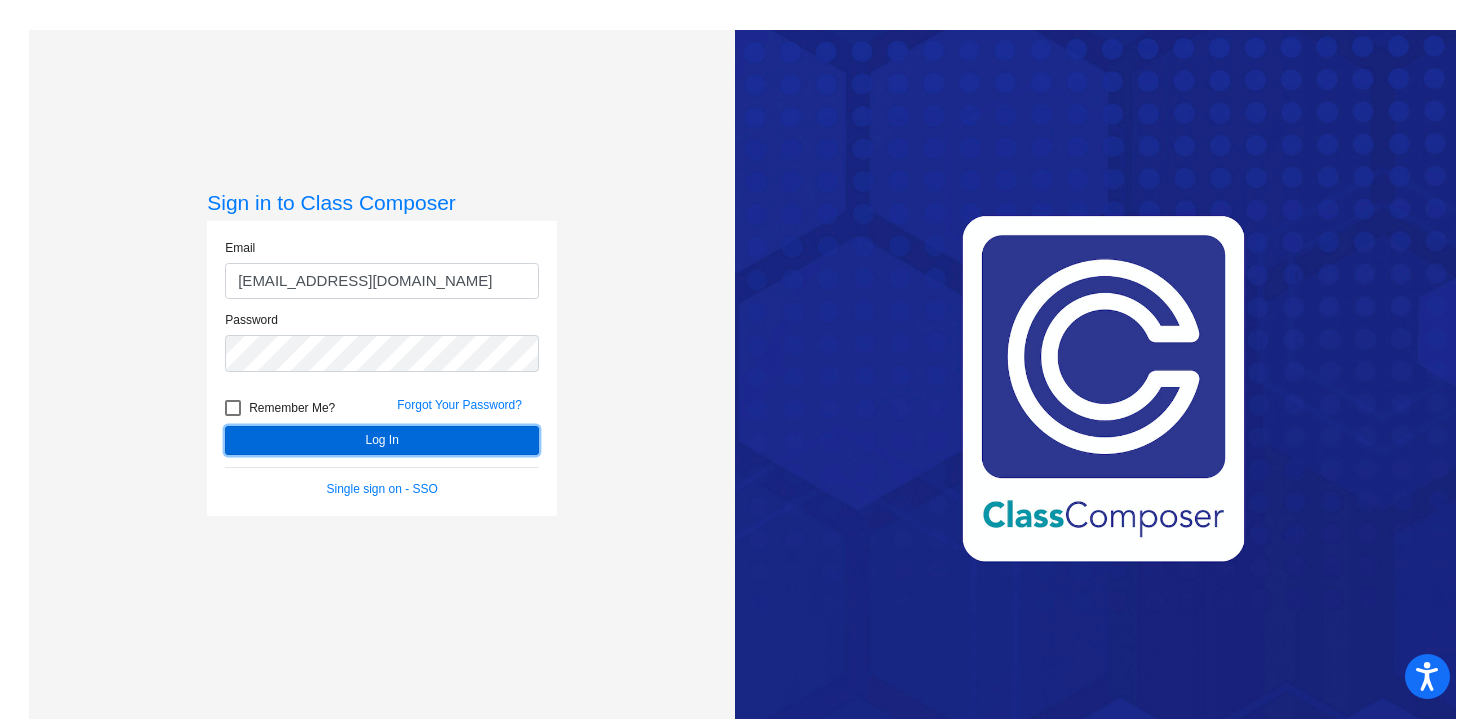 click on "Log In" 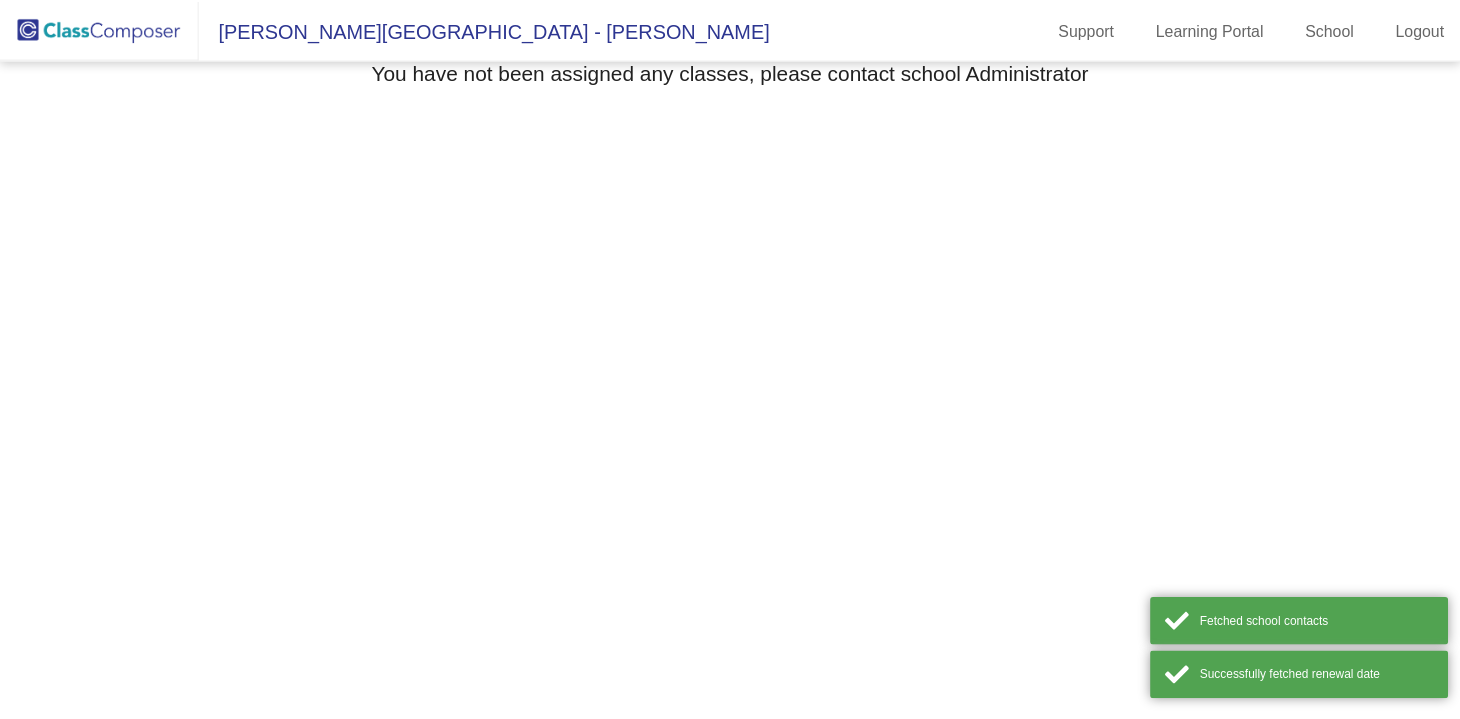 scroll, scrollTop: 0, scrollLeft: 0, axis: both 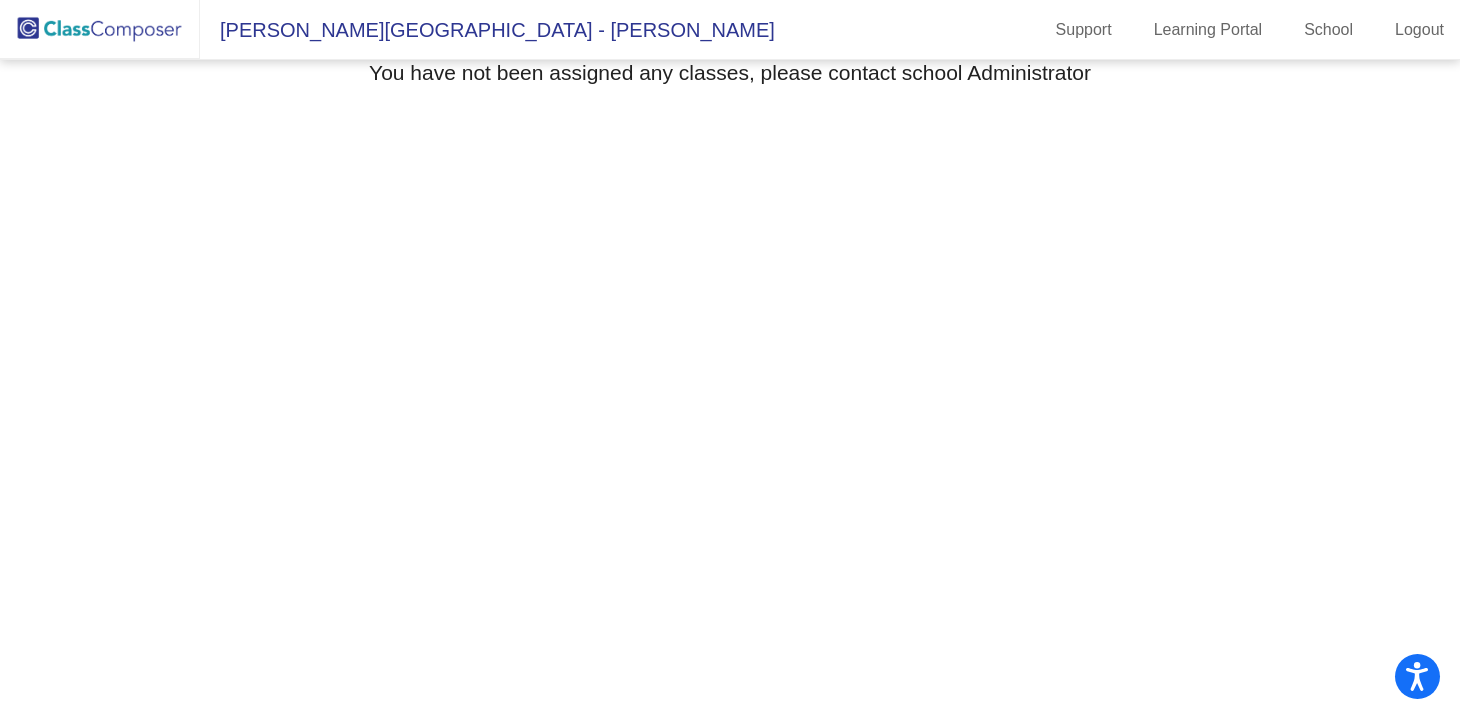 click 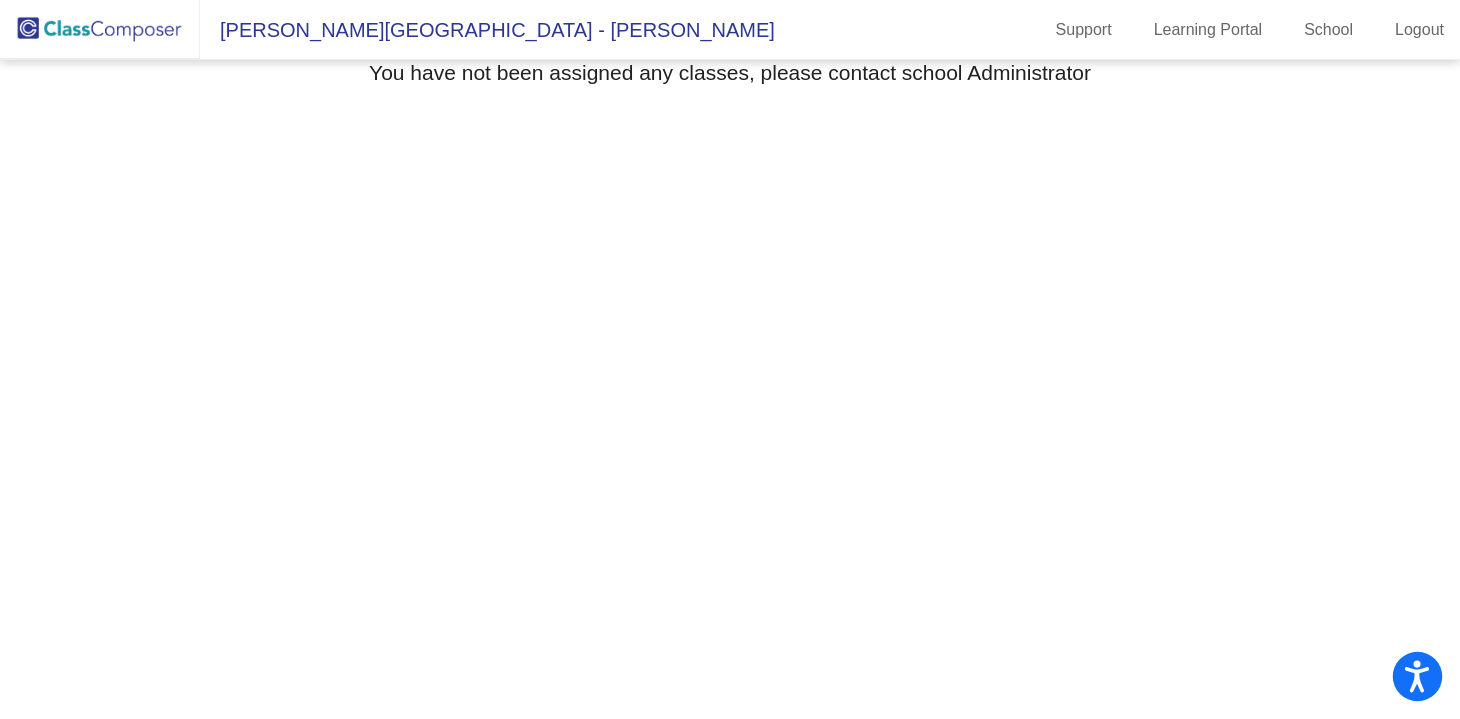 click 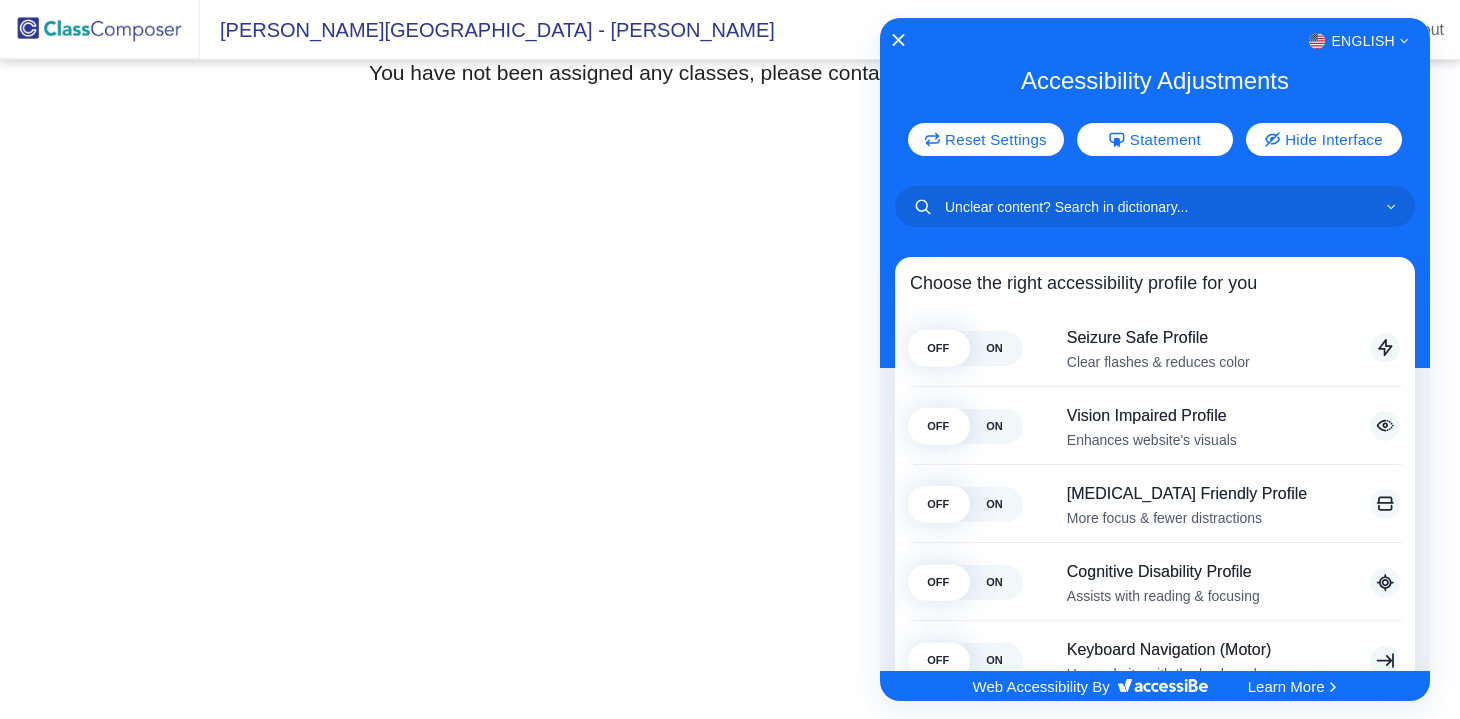 scroll, scrollTop: 0, scrollLeft: 0, axis: both 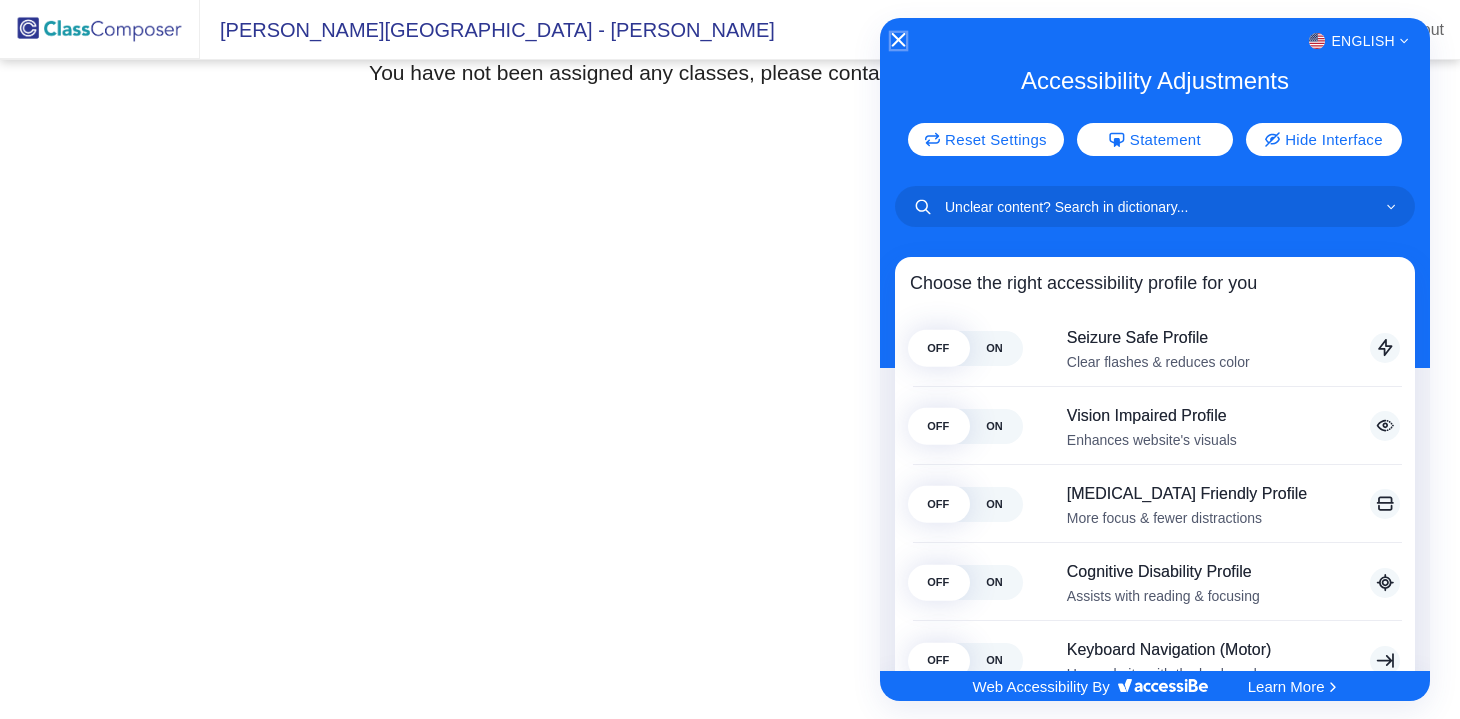 click 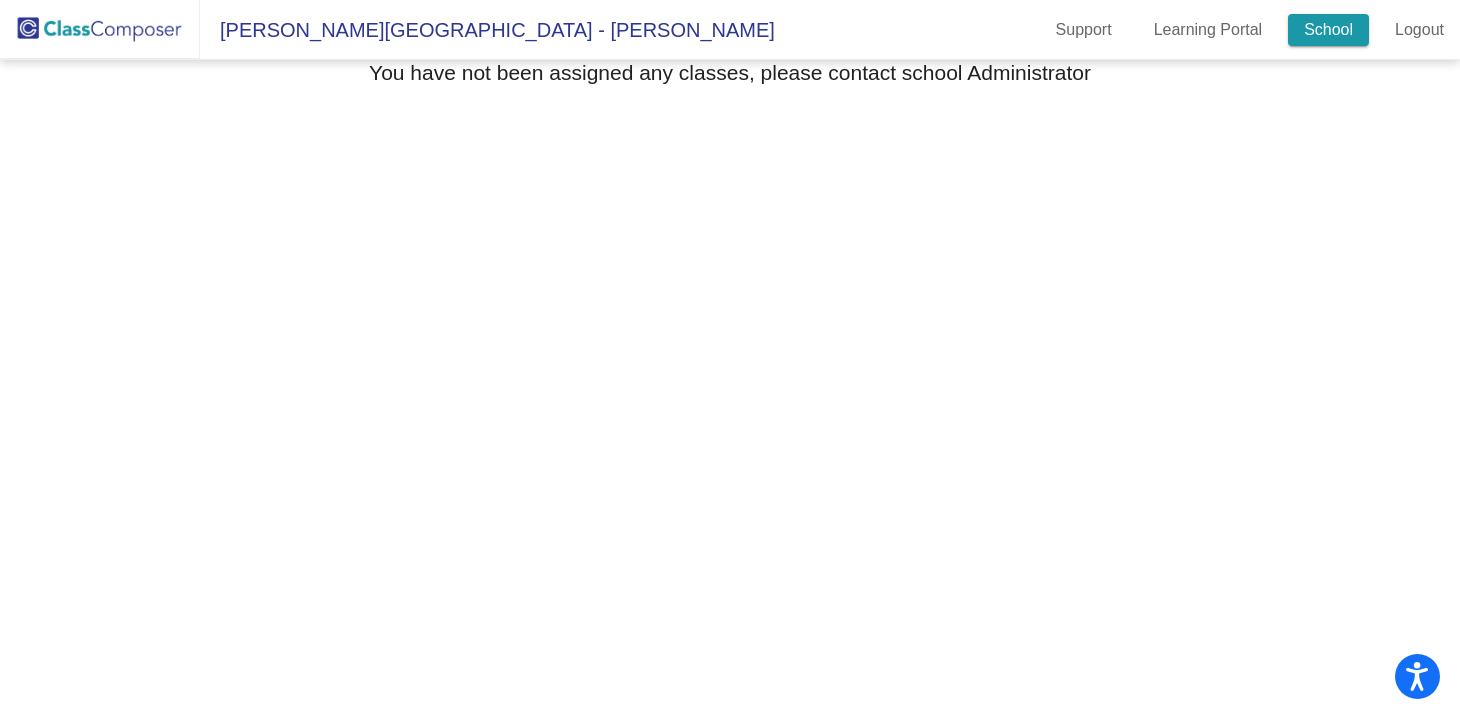 click on "School" 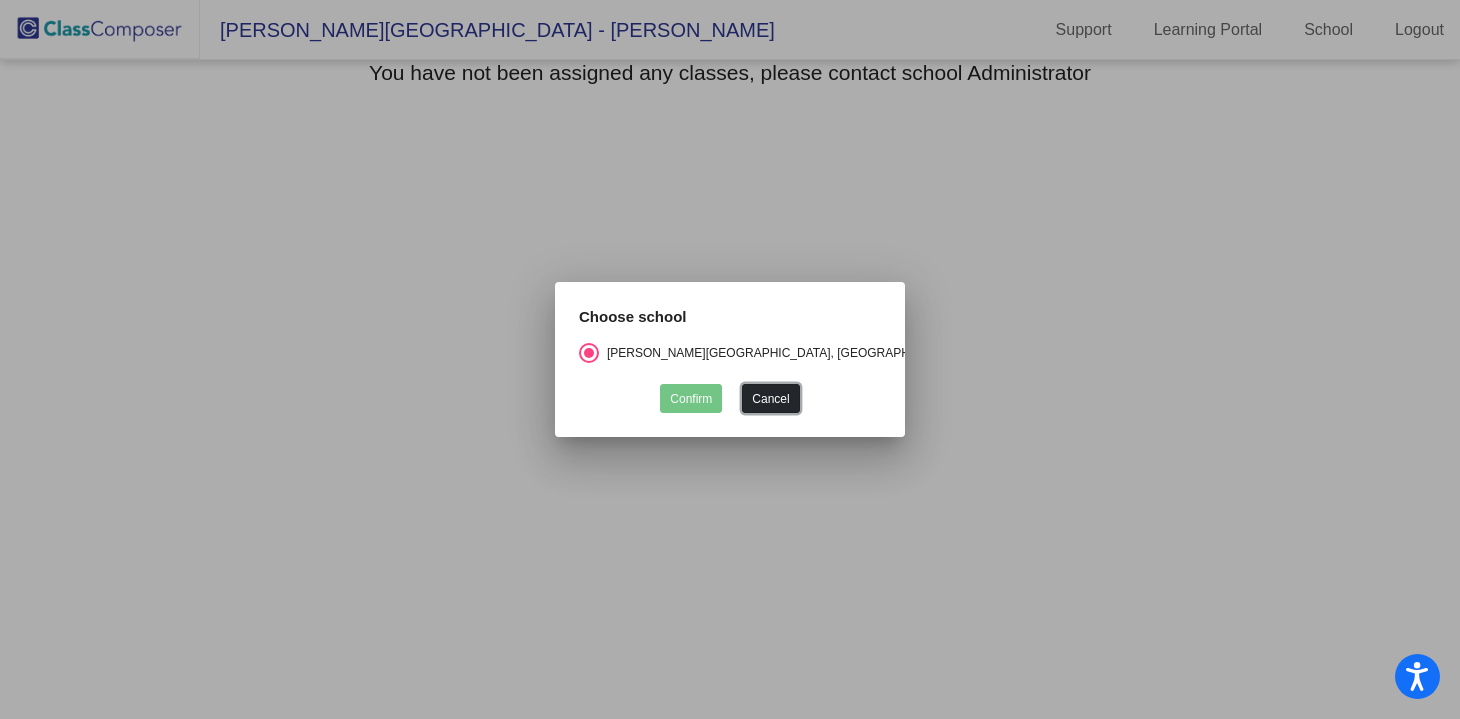 click on "Cancel" at bounding box center (770, 398) 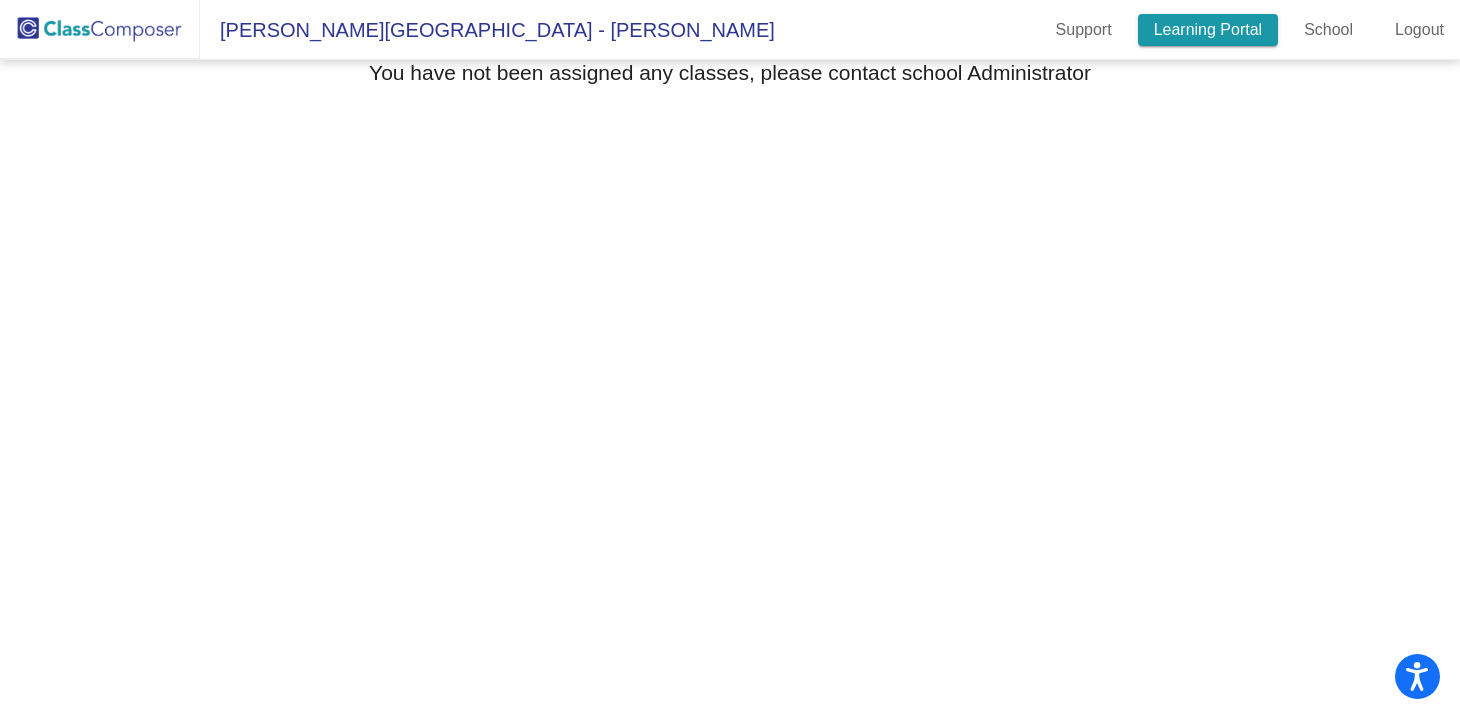 click on "Learning Portal" 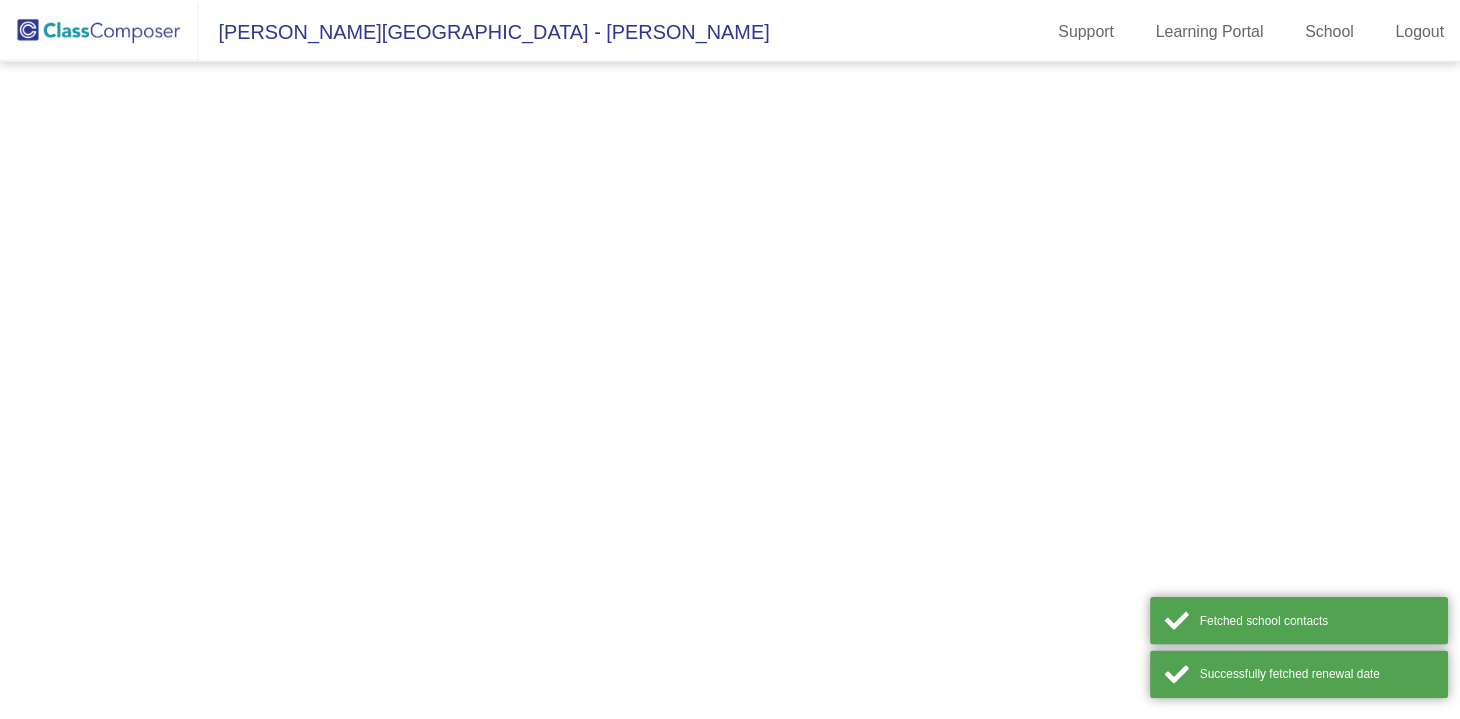 scroll, scrollTop: 0, scrollLeft: 0, axis: both 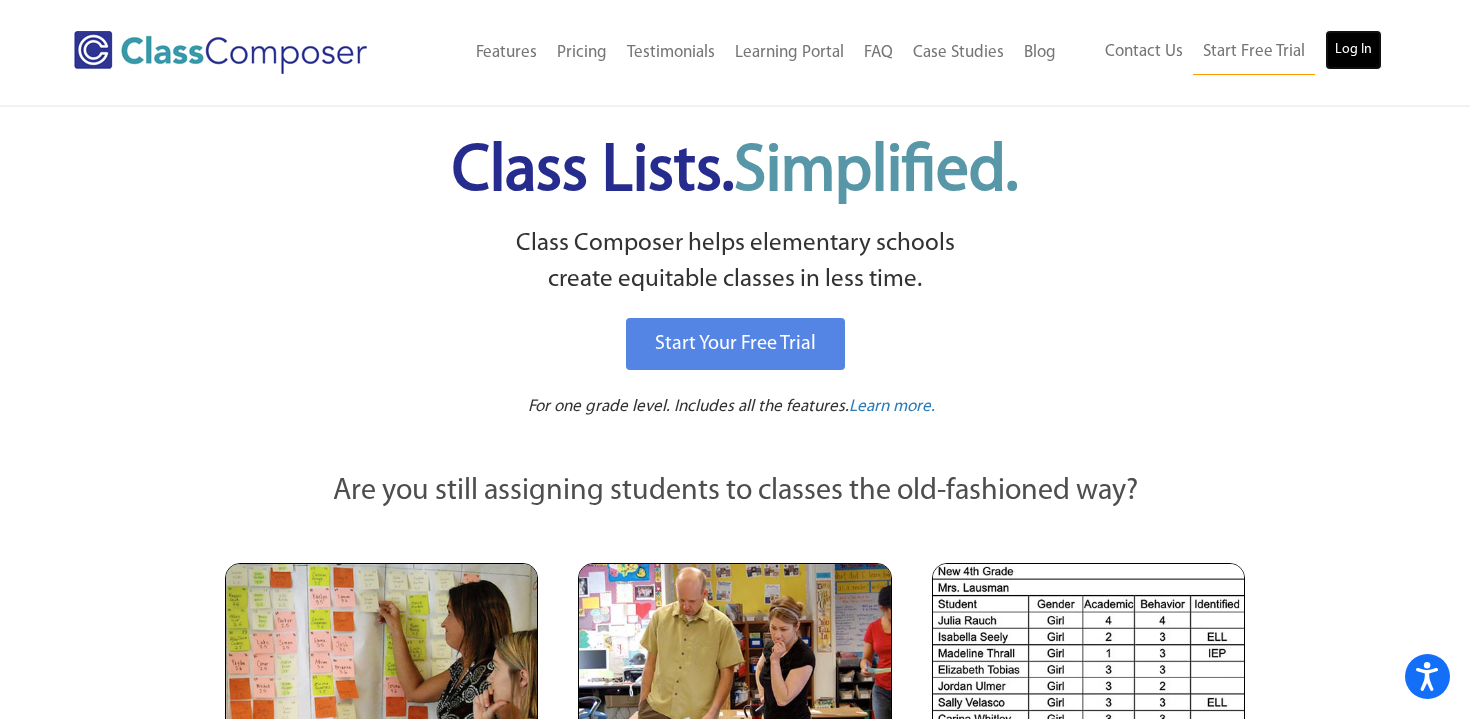 click on "Log In" at bounding box center (1353, 50) 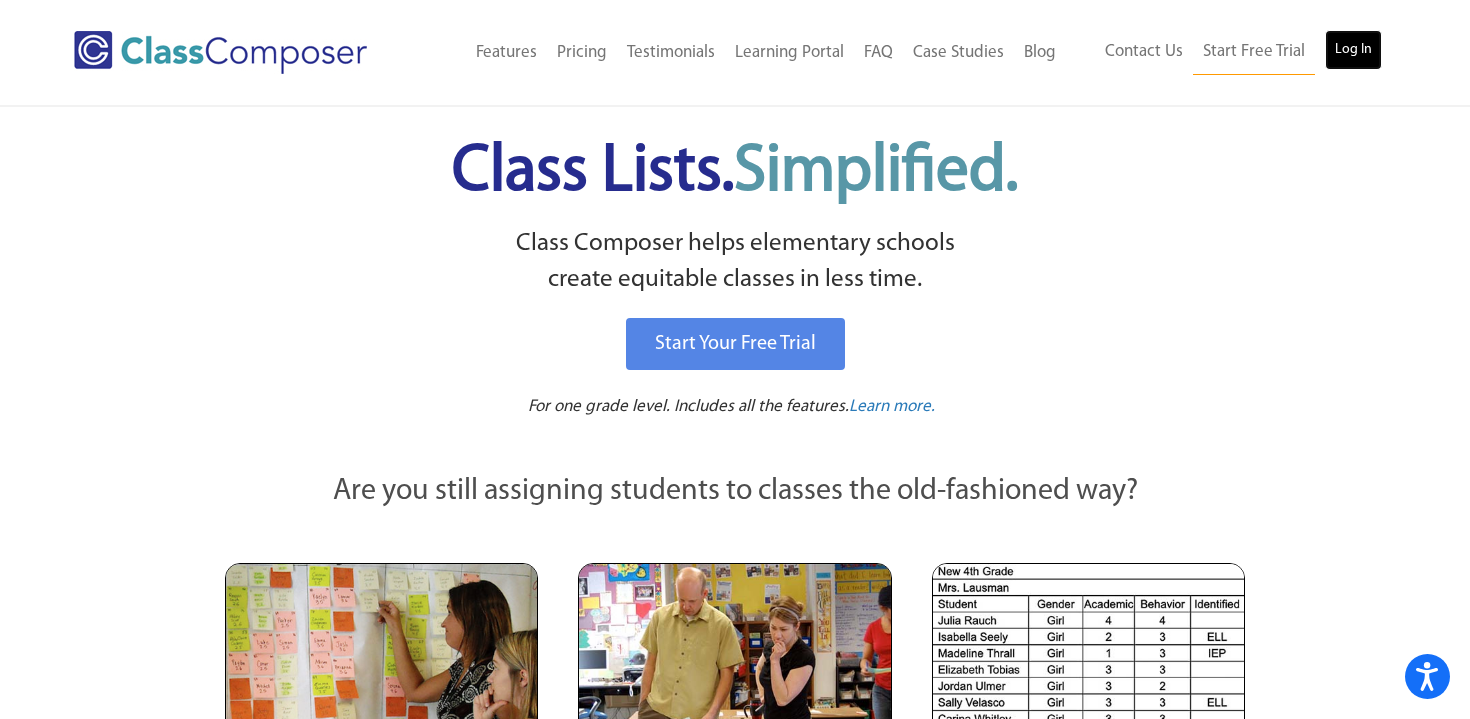click on "Log In" at bounding box center [1353, 50] 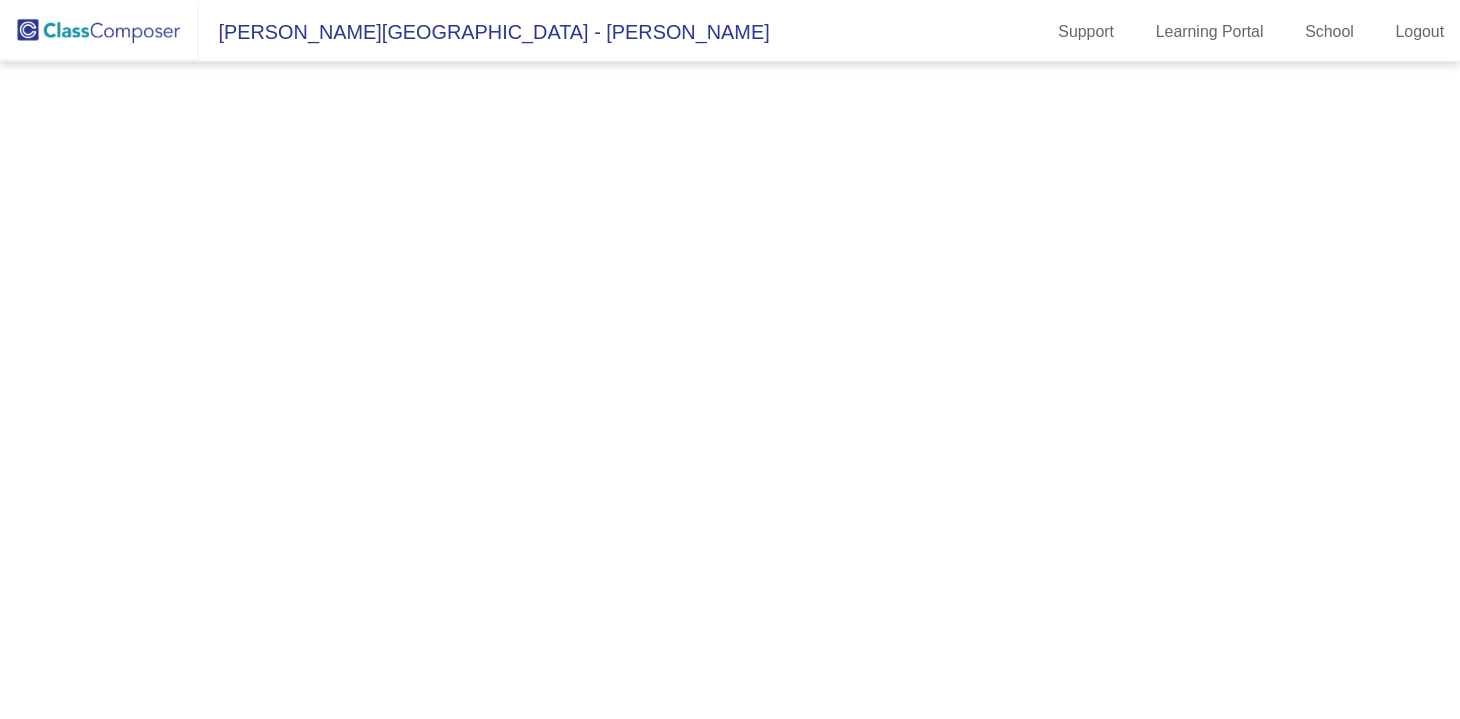 scroll, scrollTop: 0, scrollLeft: 0, axis: both 